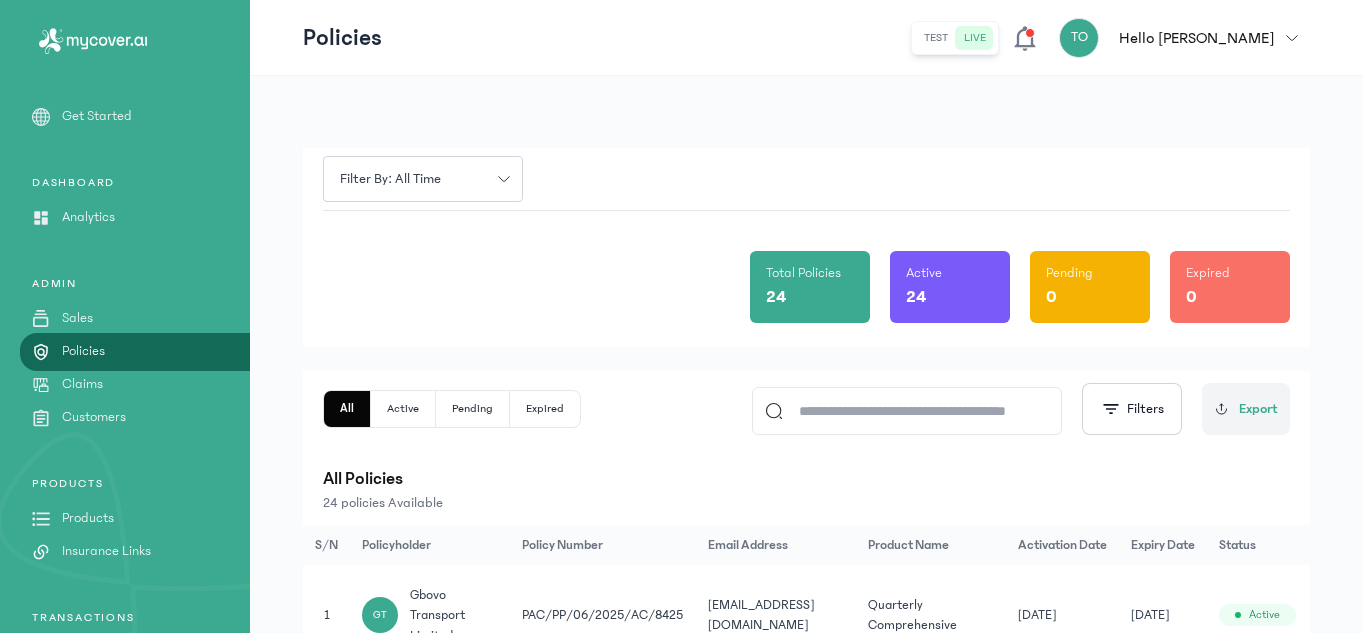 scroll, scrollTop: 240, scrollLeft: 0, axis: vertical 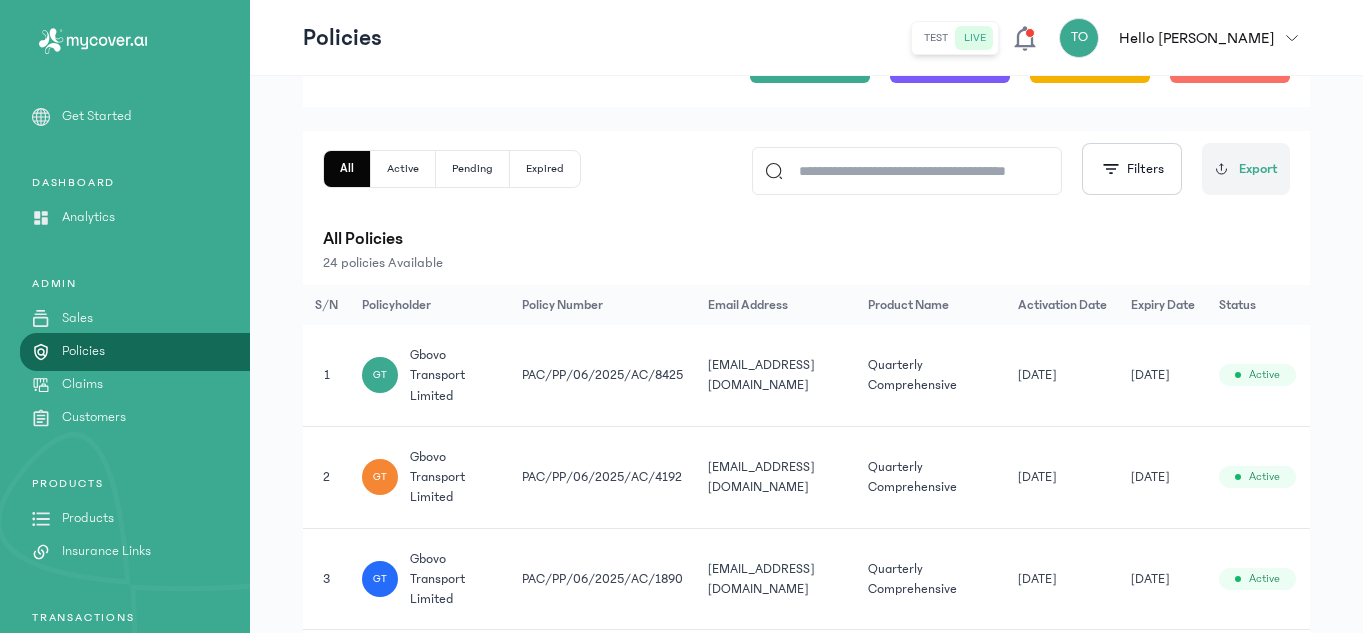 click on "[EMAIL_ADDRESS][DOMAIN_NAME]" 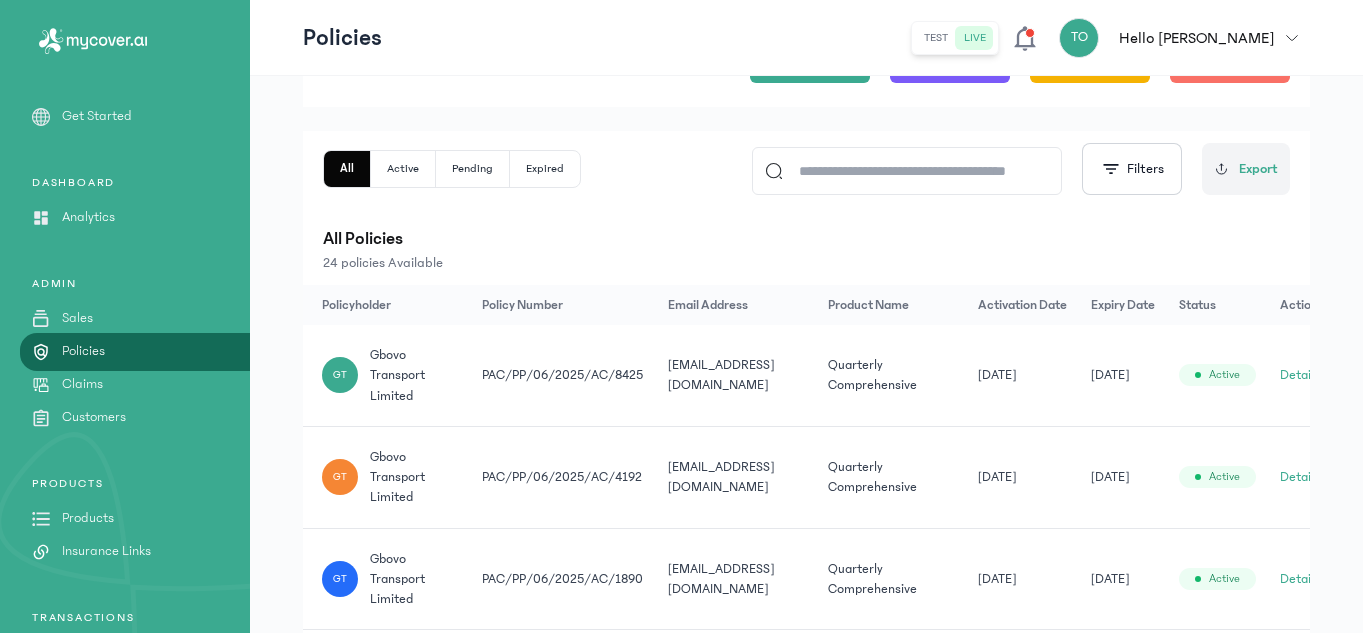 scroll, scrollTop: 0, scrollLeft: 63, axis: horizontal 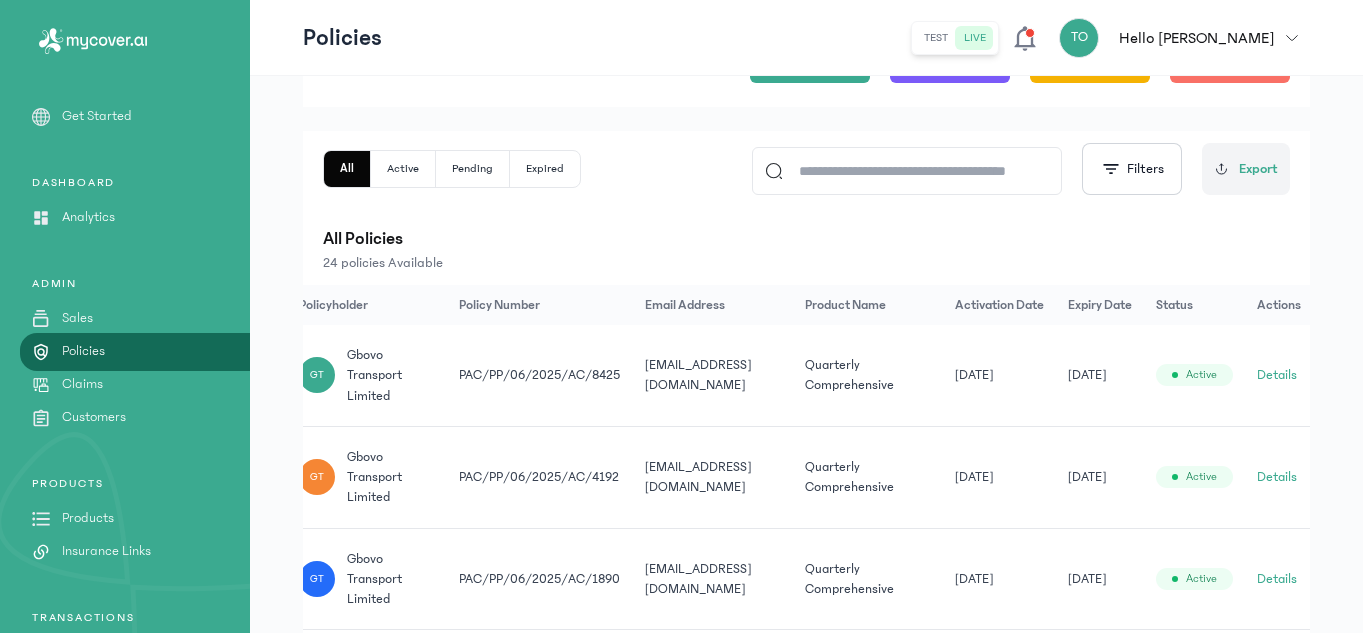 click 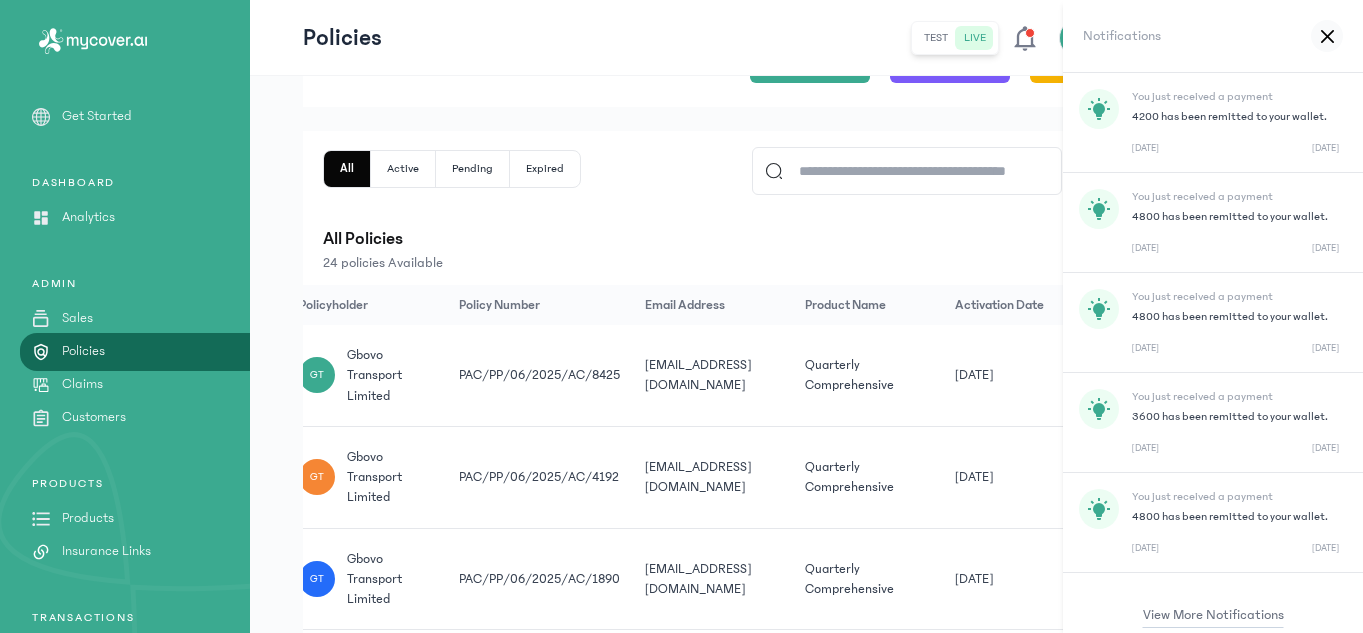 scroll, scrollTop: 794, scrollLeft: 0, axis: vertical 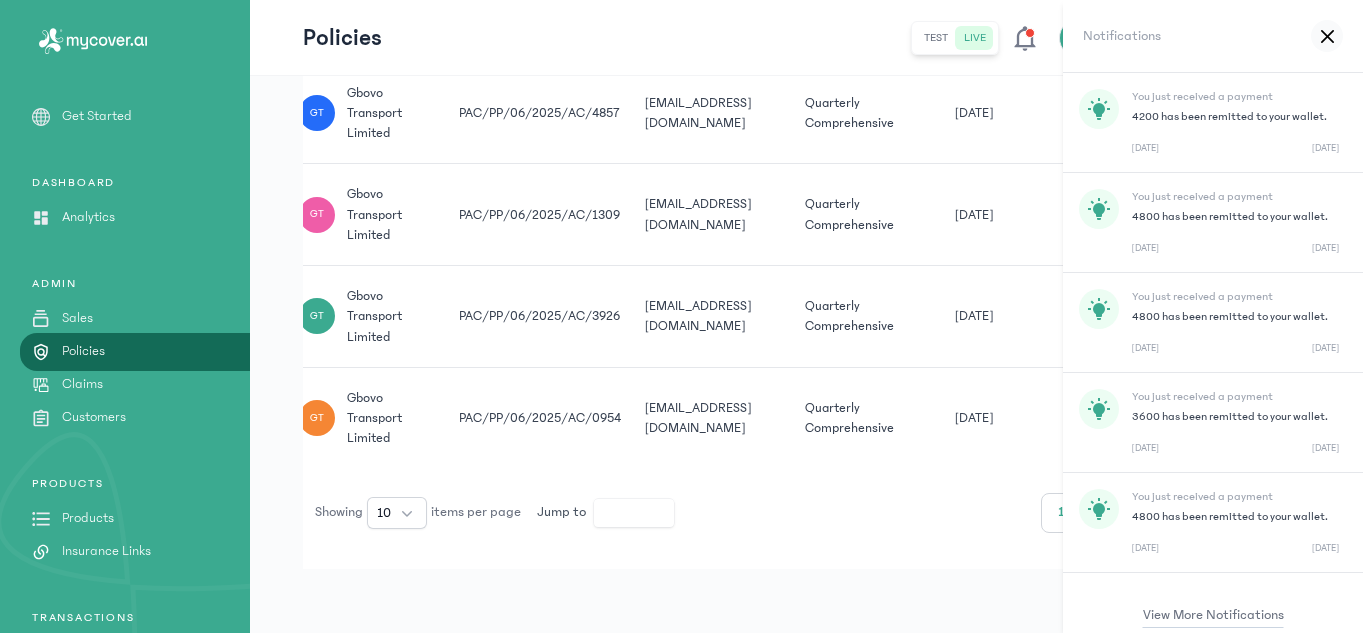 click 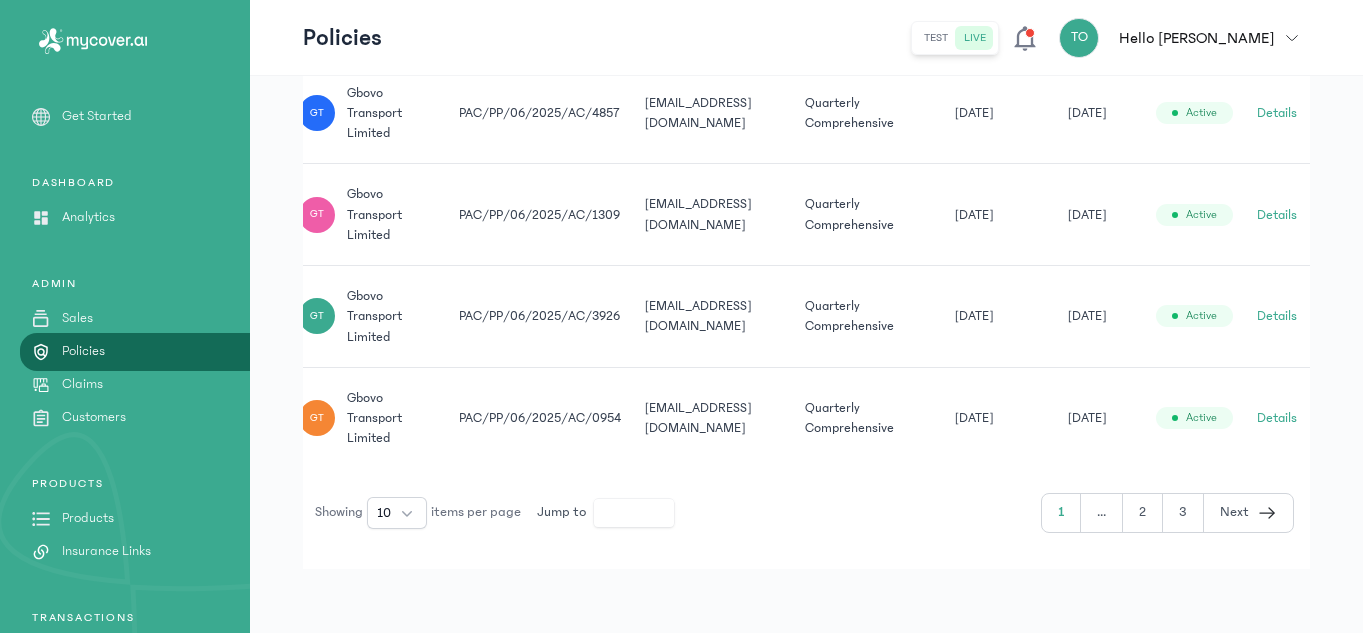 click on "GT gbovo transport limited" 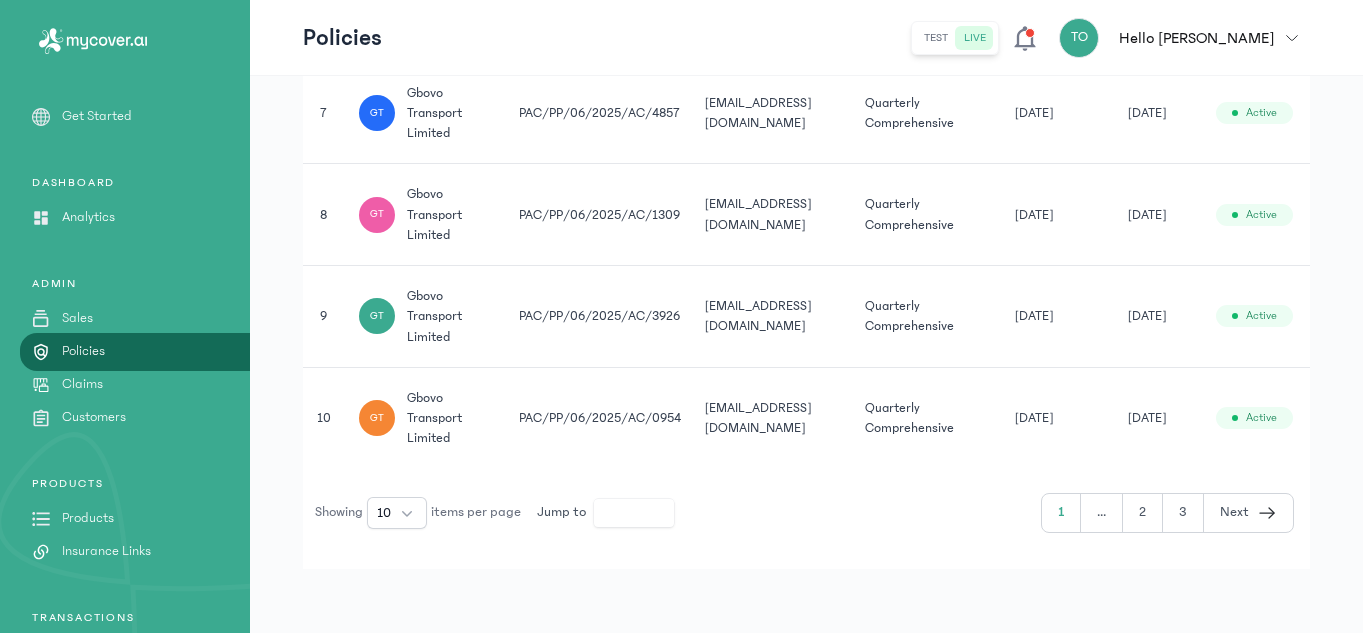 scroll, scrollTop: 0, scrollLeft: 0, axis: both 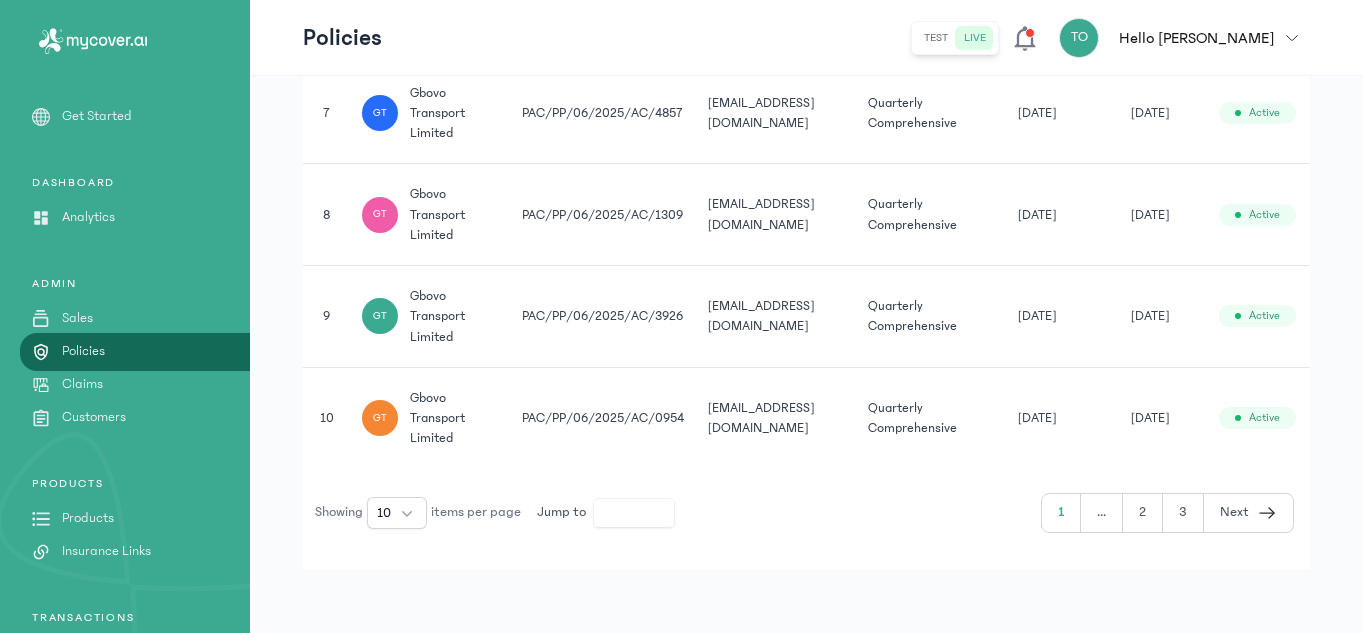 click 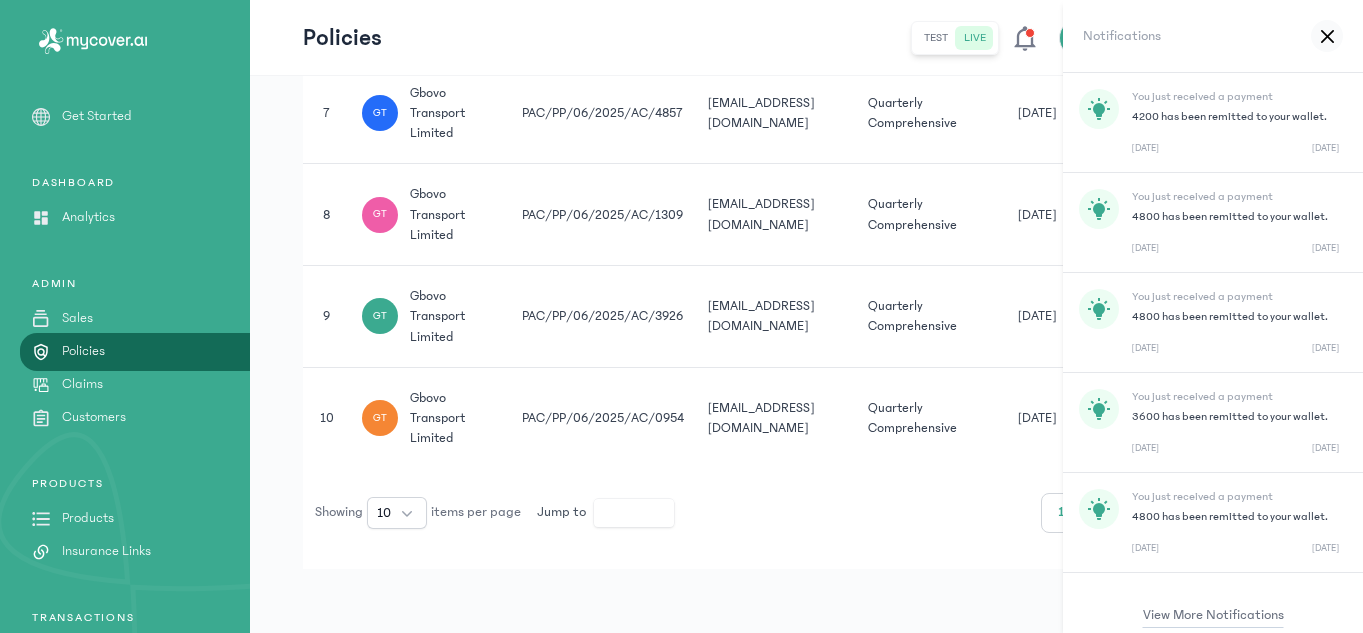 click at bounding box center (1327, 36) 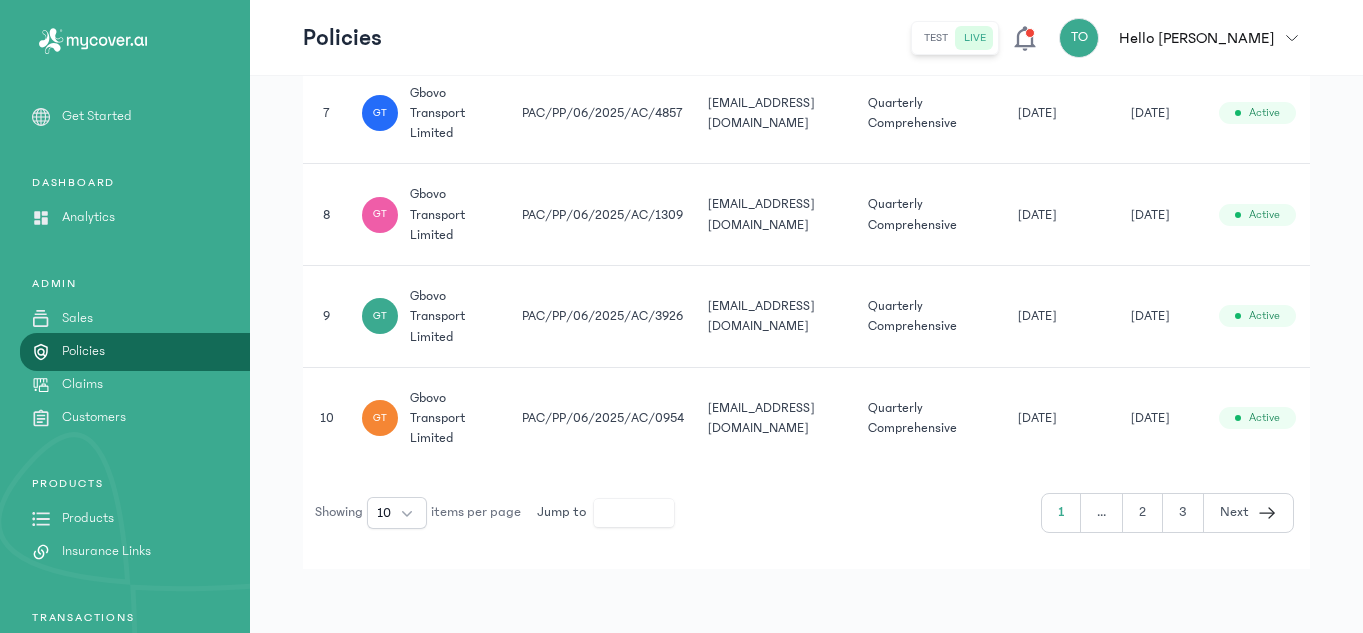 click 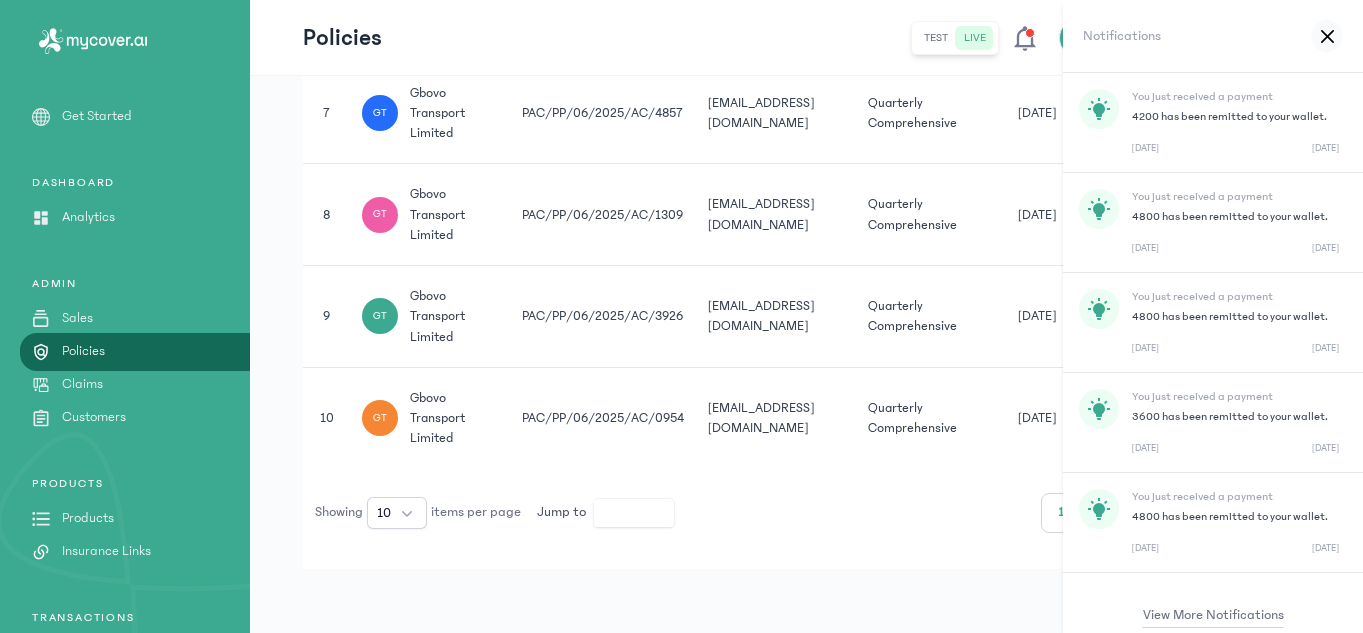 click on "View More Notifications" at bounding box center [1213, 615] 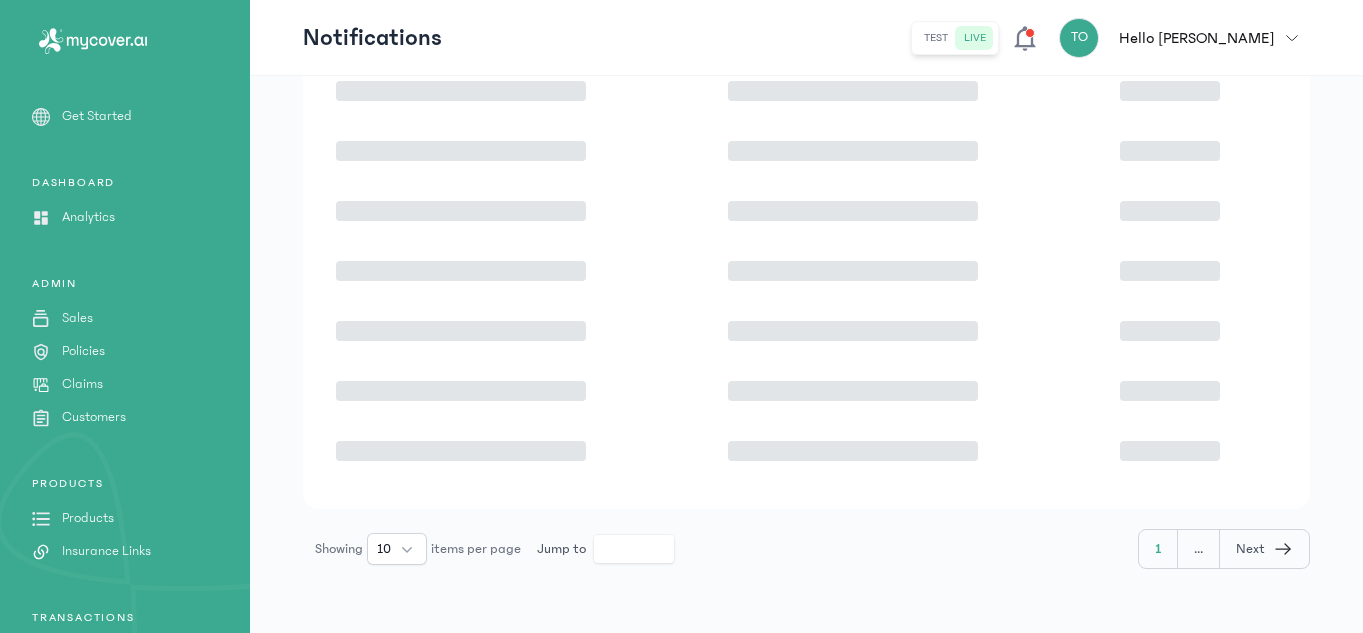 scroll, scrollTop: 0, scrollLeft: 0, axis: both 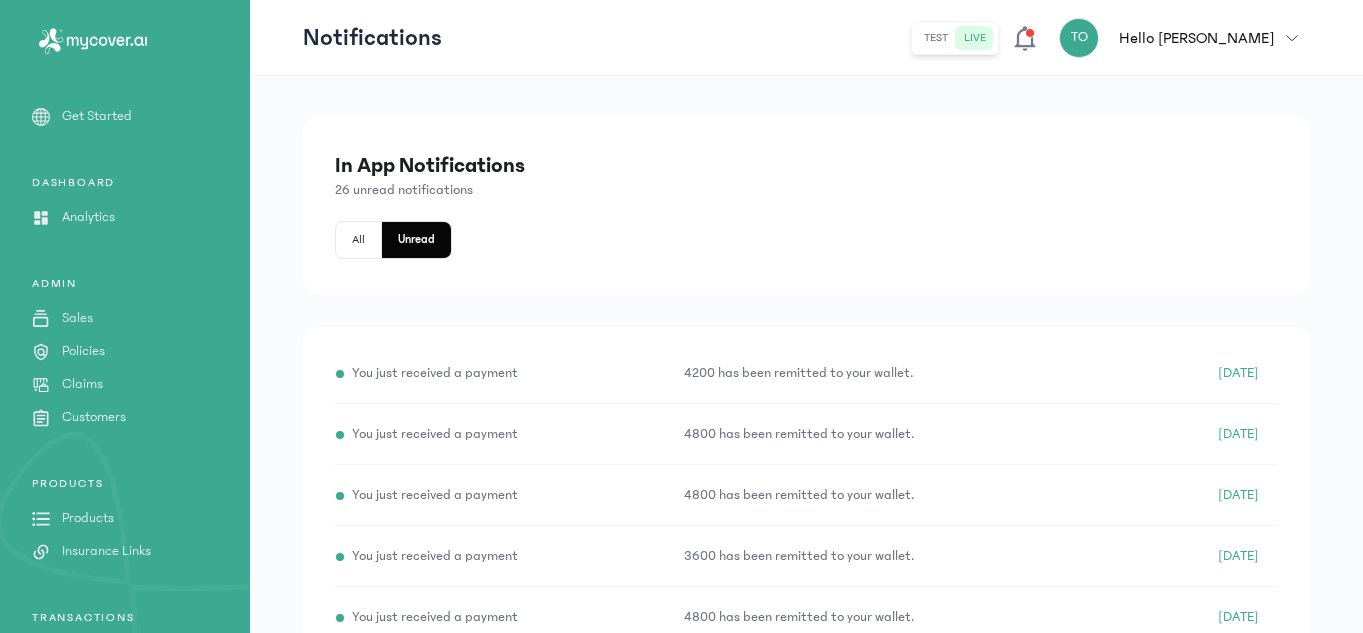click on "All" 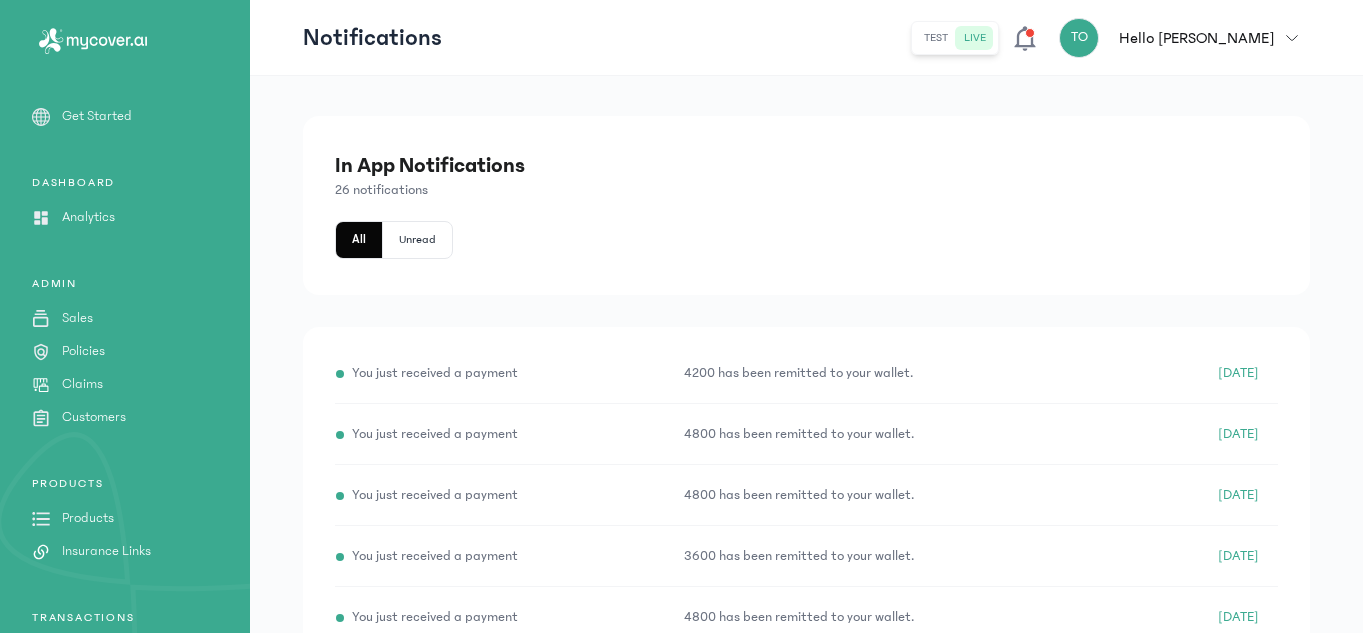 click on "Unread" 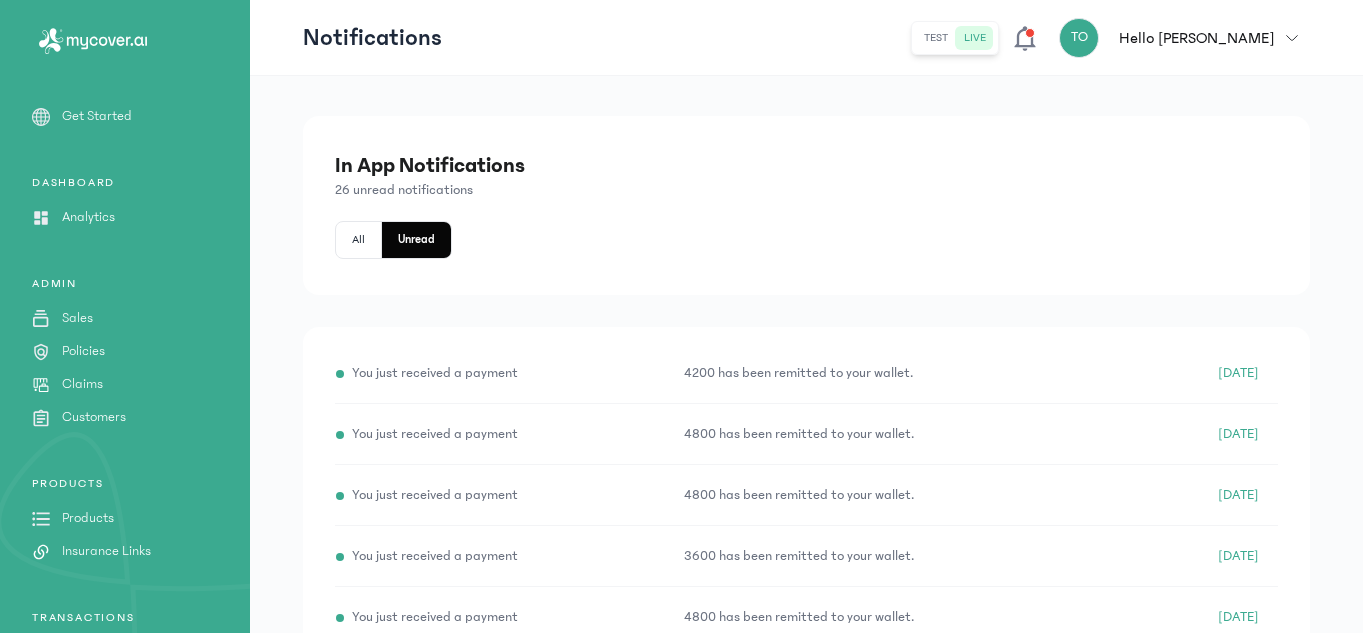 click on "You just received a payment" at bounding box center (509, 373) 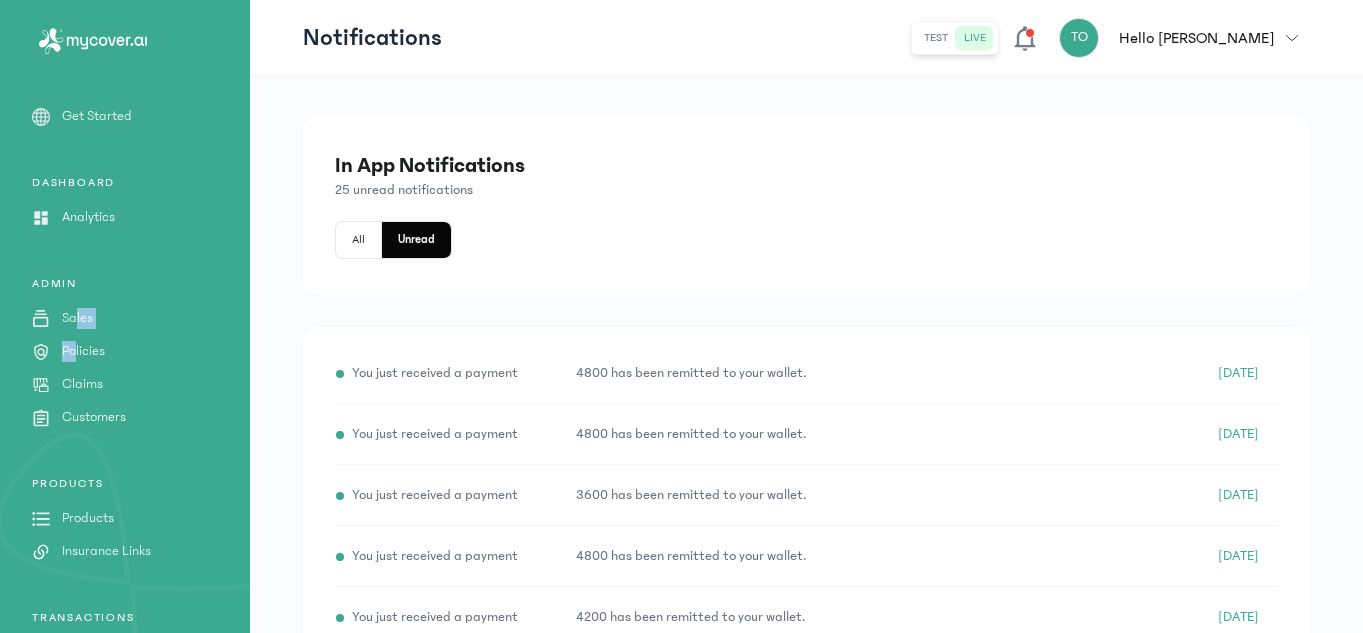 click on "ADMIN
Sales
Policies
Claims
Customers" 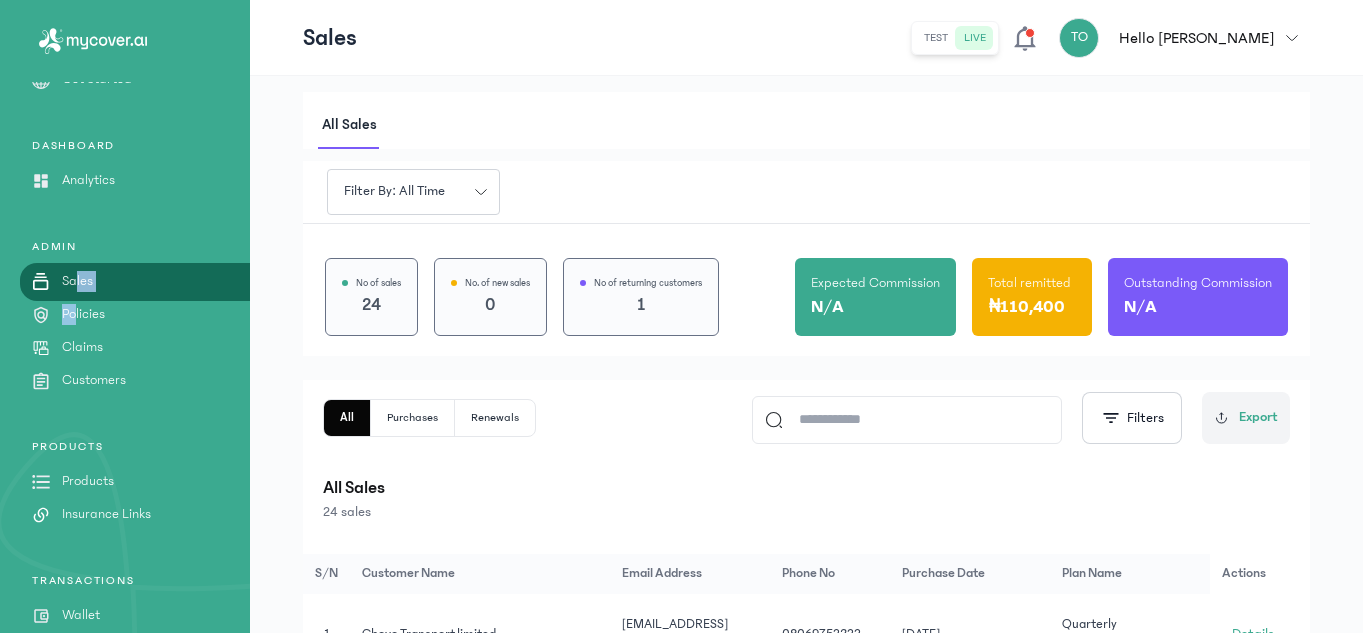 scroll, scrollTop: 40, scrollLeft: 0, axis: vertical 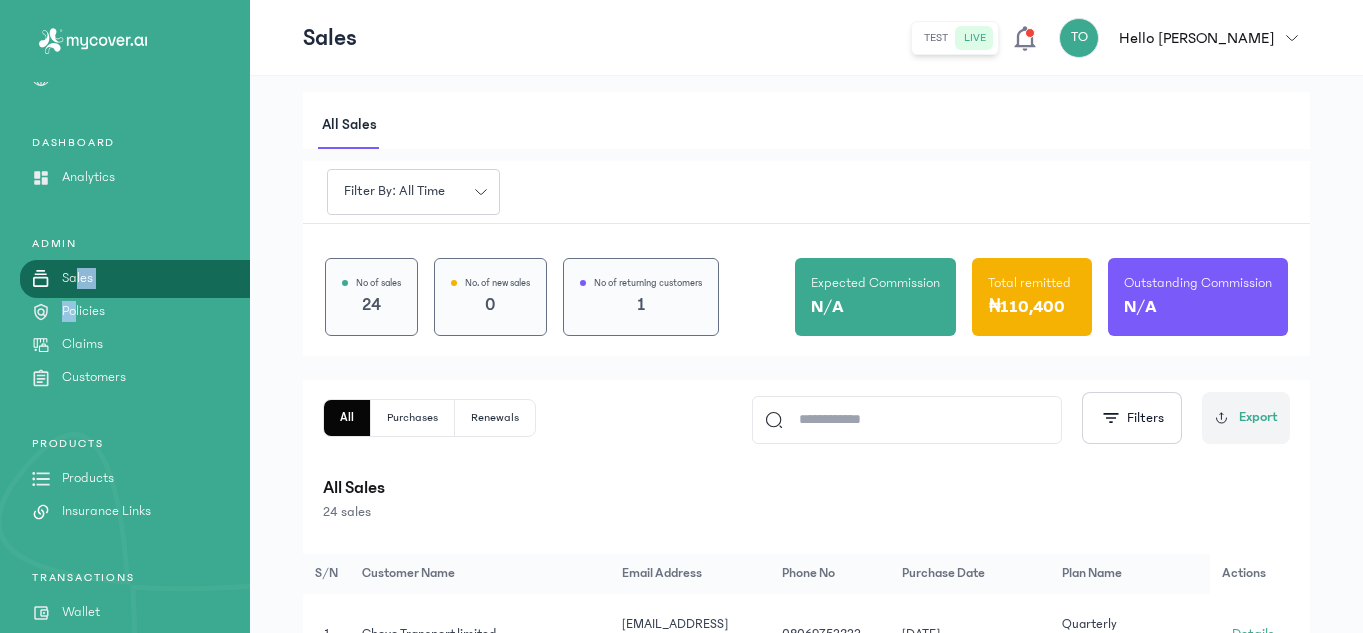 click on "Wallet" at bounding box center [81, 612] 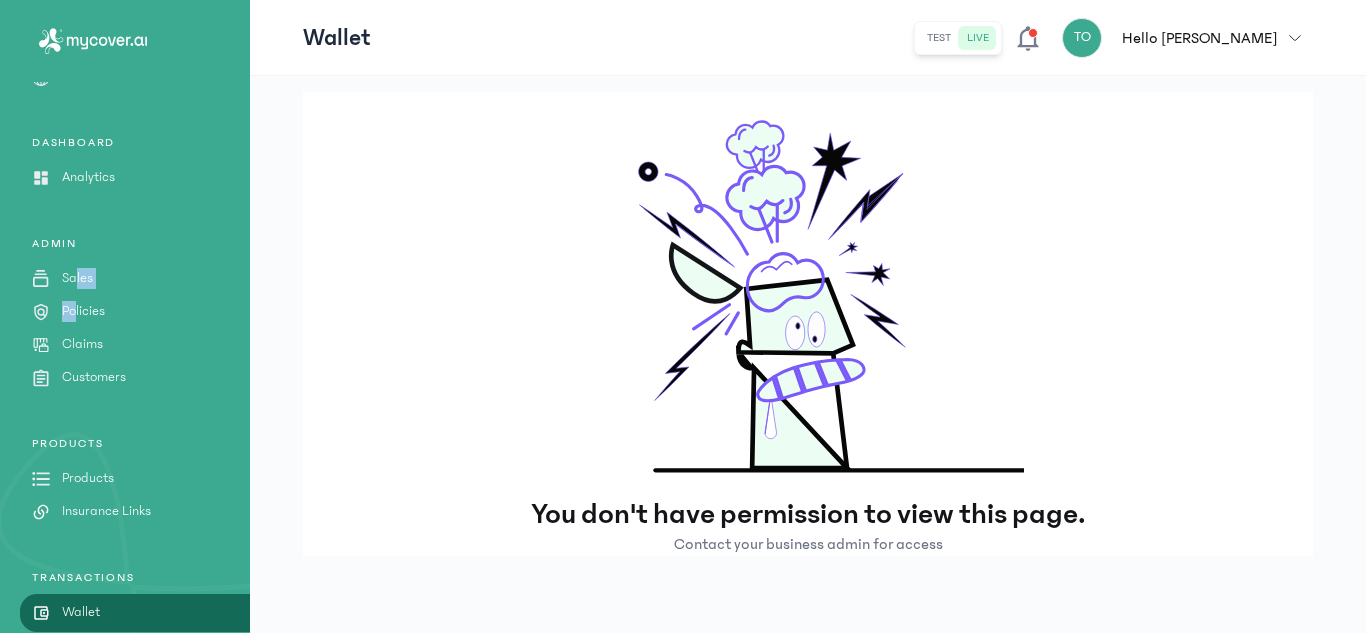 click on "Policies" at bounding box center (83, 311) 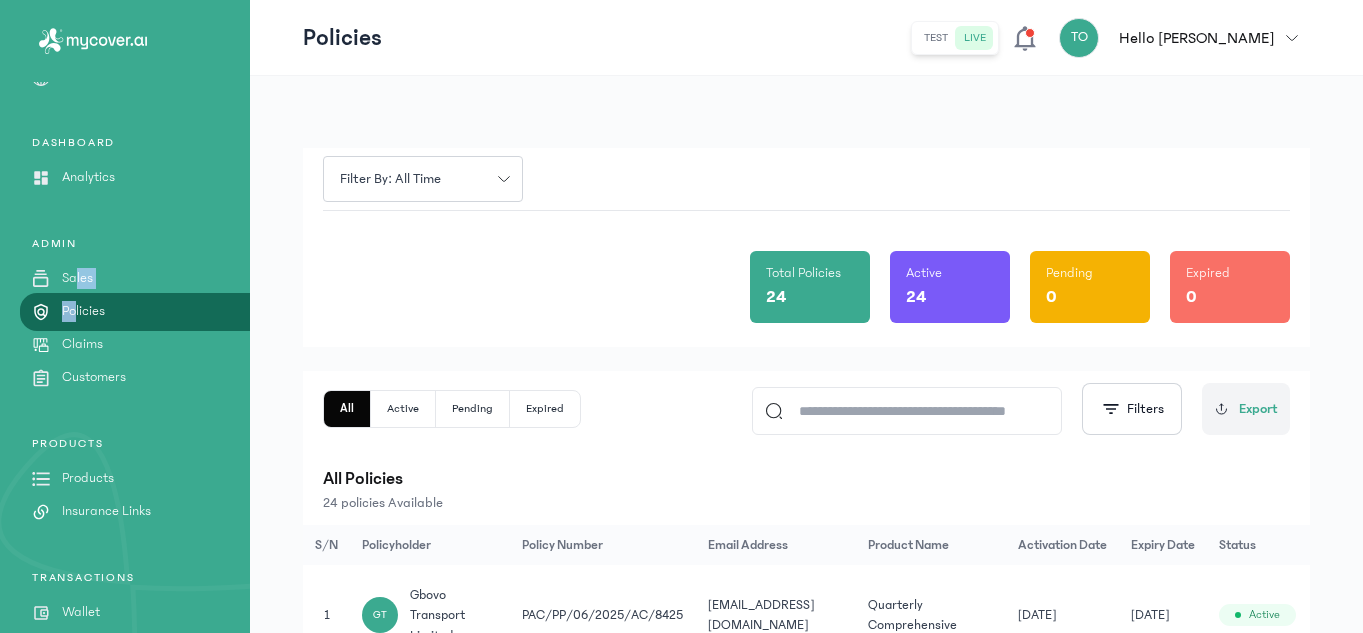 click on "Analytics" 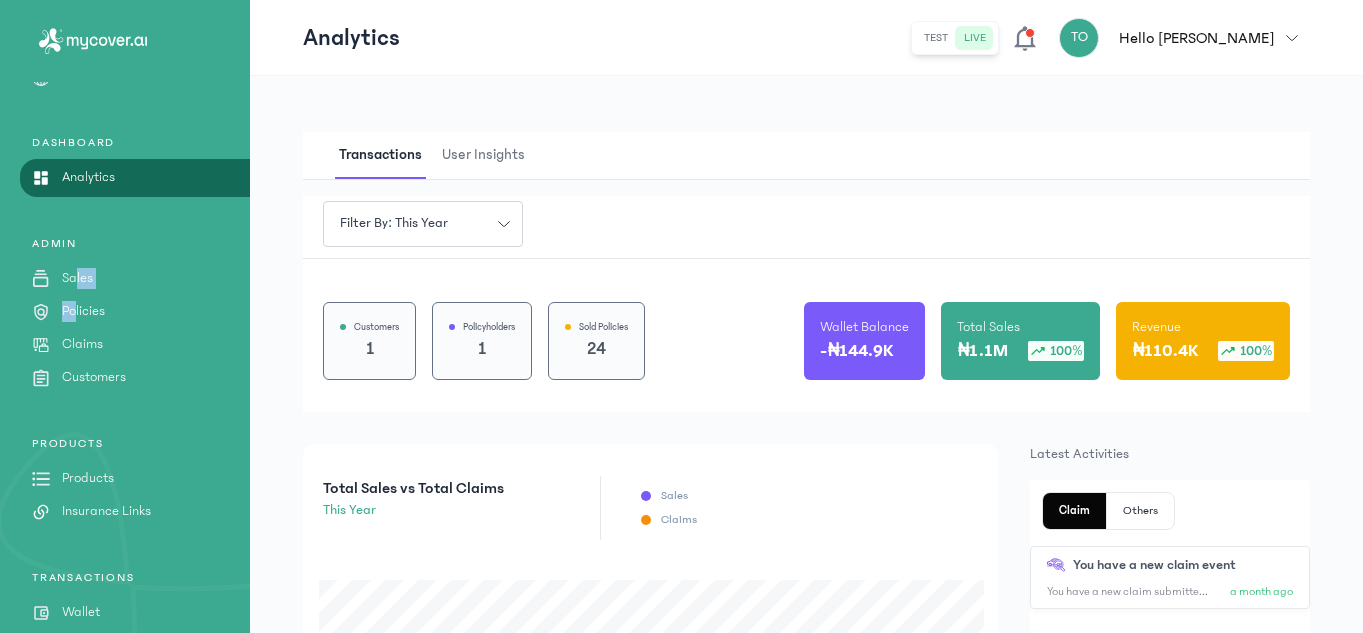 scroll, scrollTop: 554, scrollLeft: 0, axis: vertical 